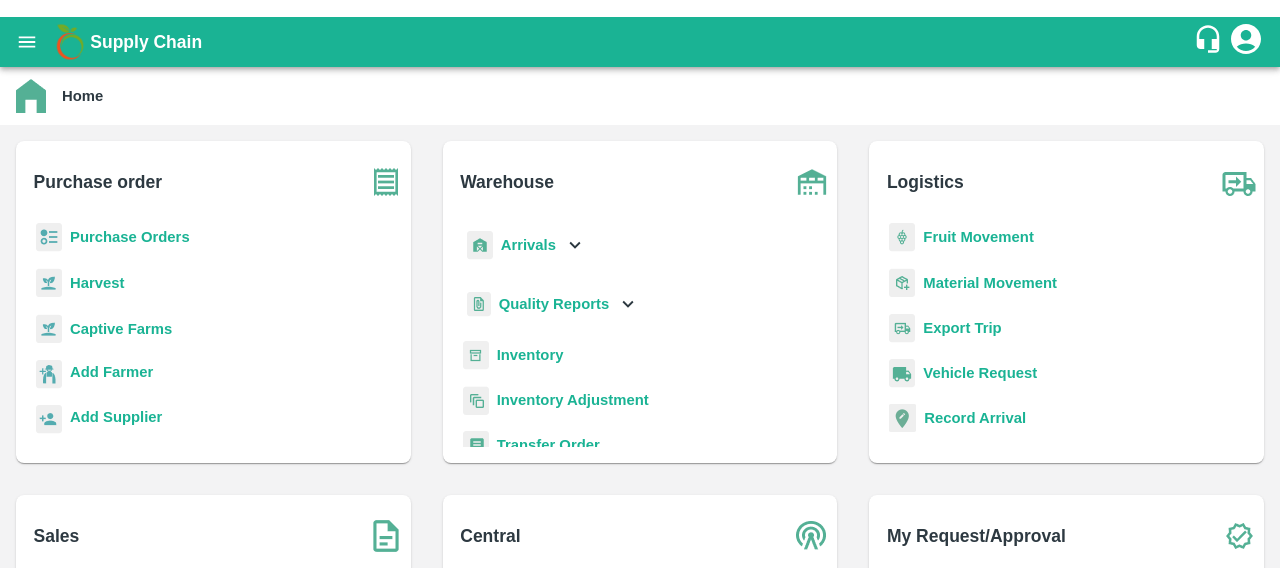 scroll, scrollTop: 0, scrollLeft: 0, axis: both 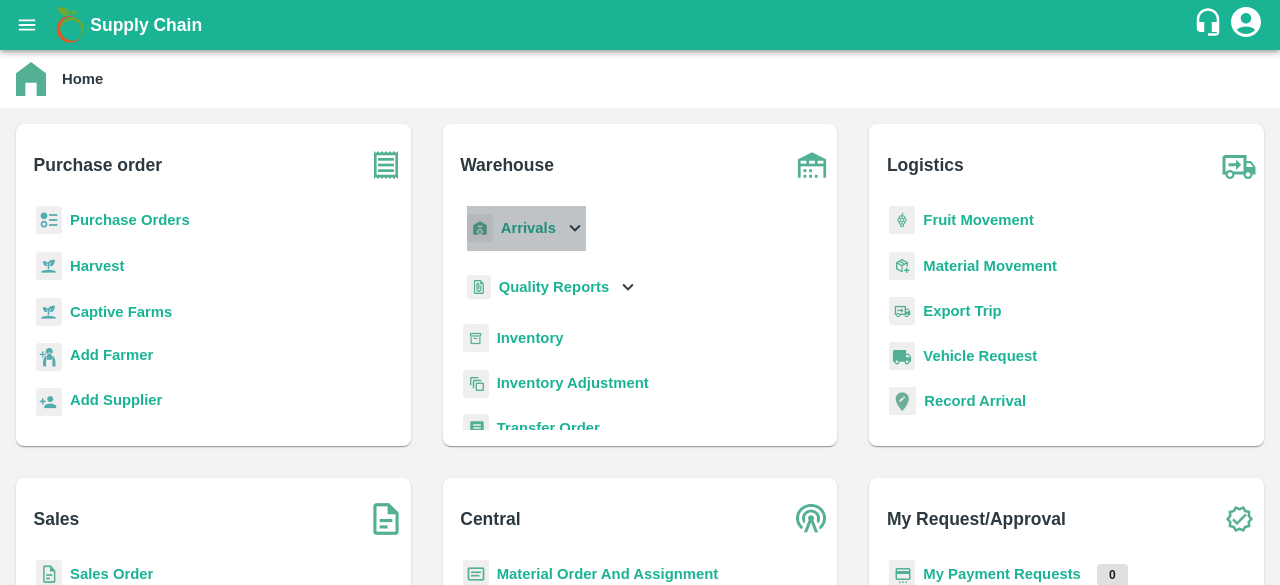 click on "Arrivals" at bounding box center (528, 228) 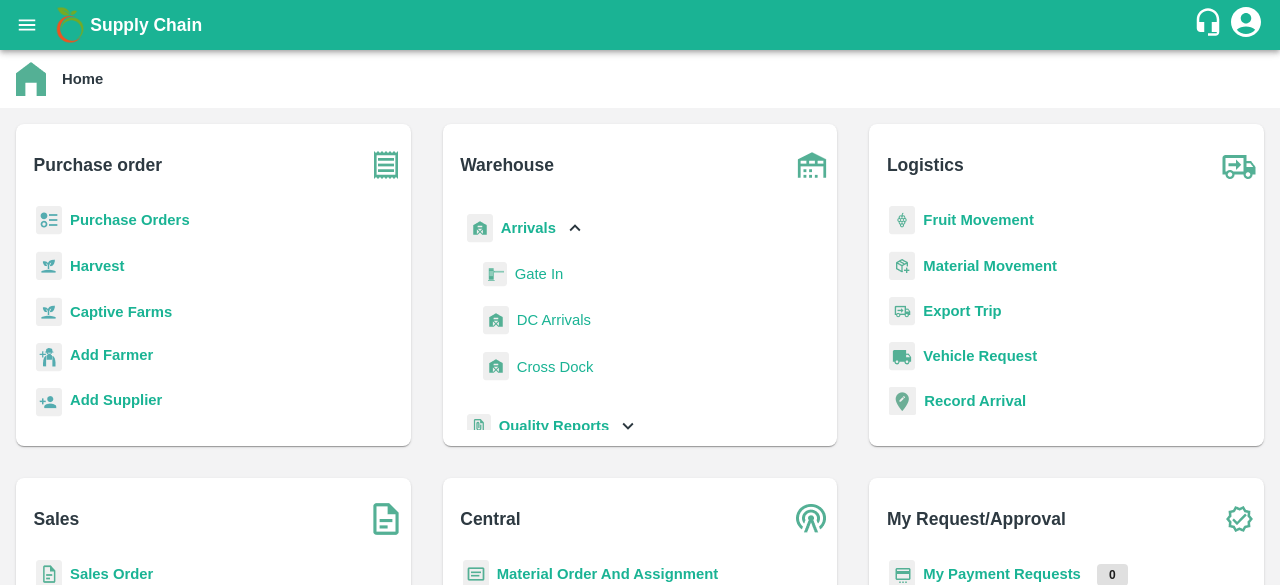 click on "Purchase Orders" at bounding box center (130, 220) 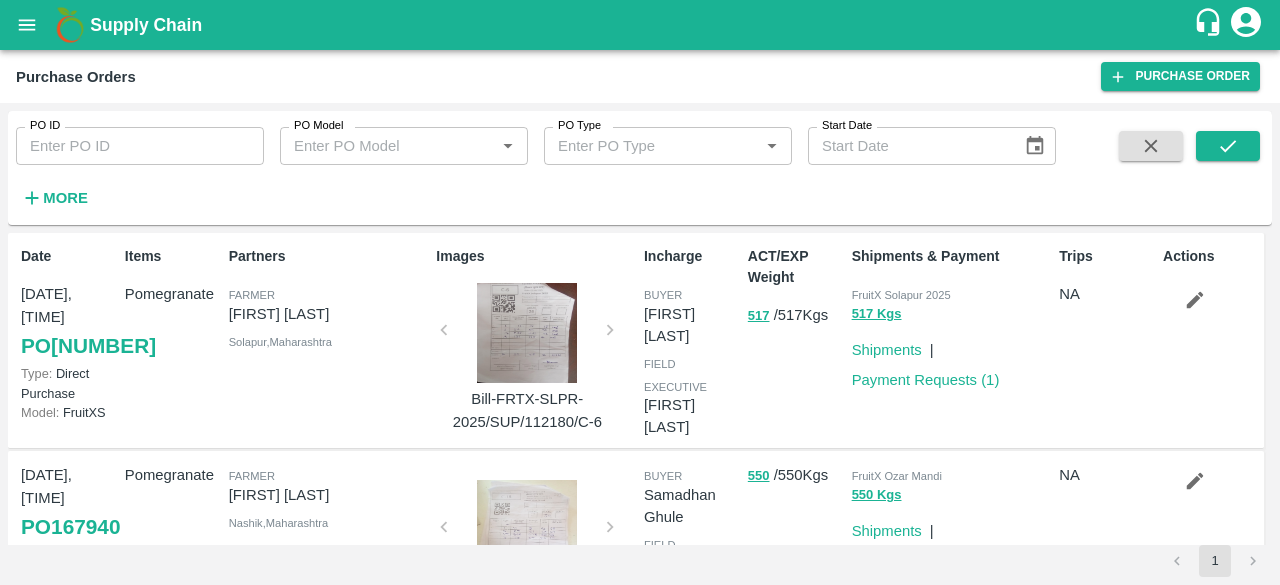 click on "PO  167941" at bounding box center [88, 346] 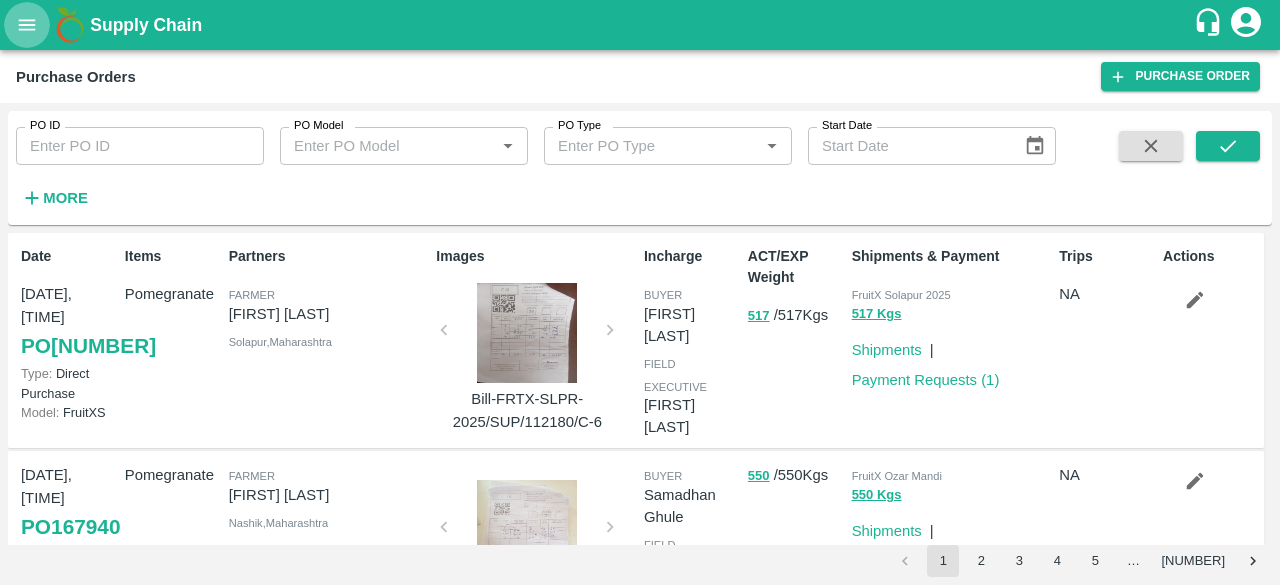 click at bounding box center [27, 25] 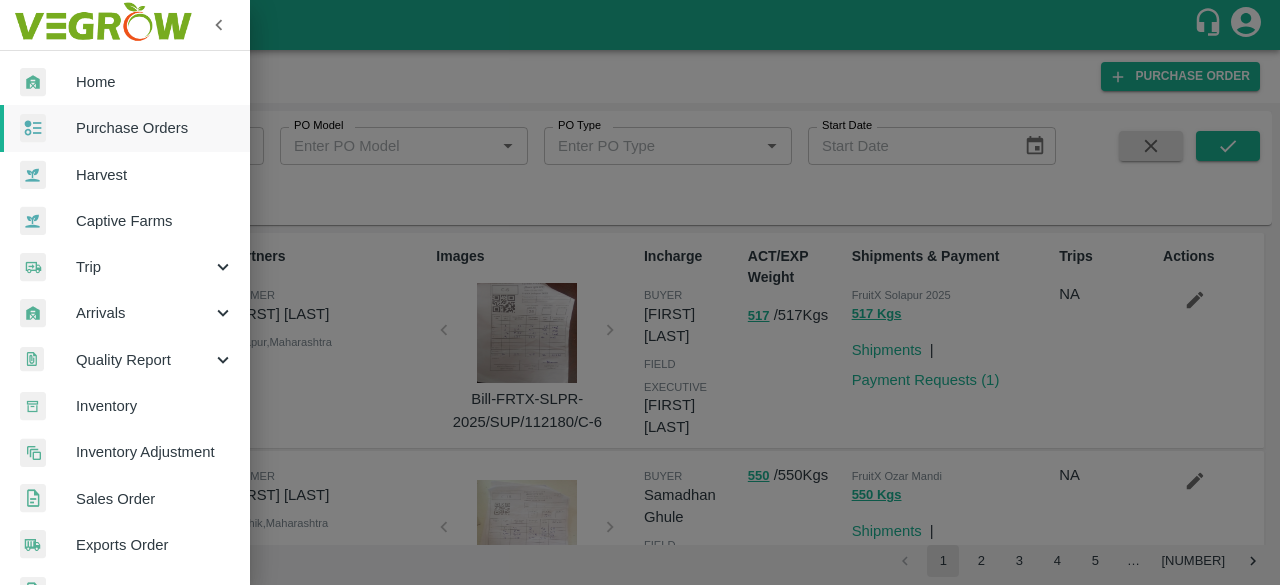 click on "Home" at bounding box center (155, 82) 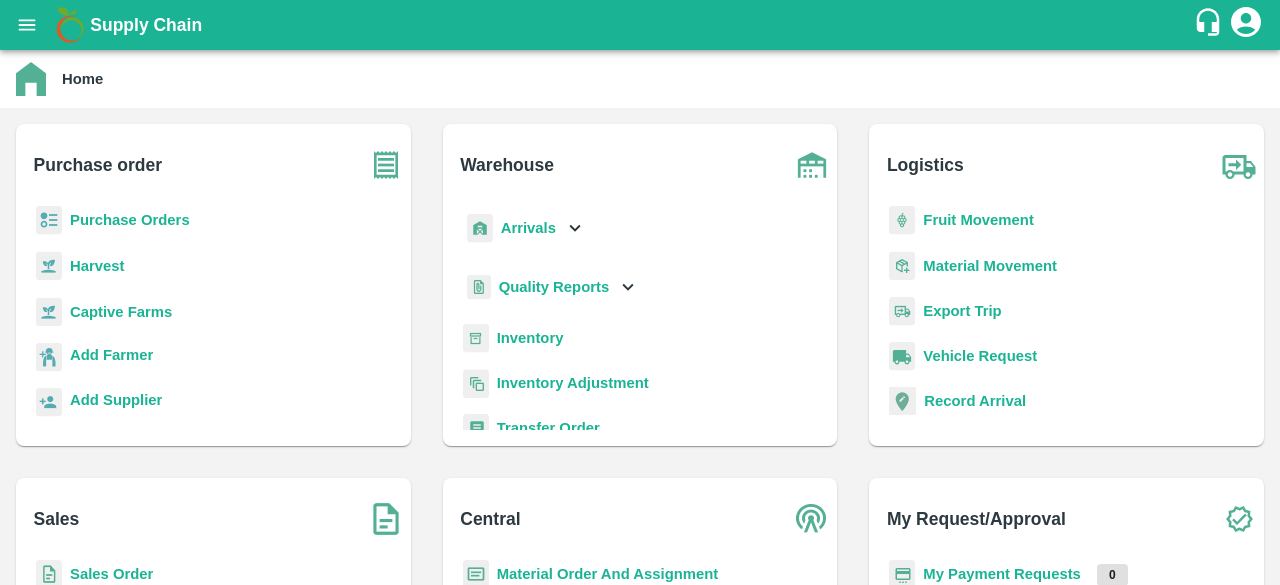 scroll, scrollTop: 11, scrollLeft: 0, axis: vertical 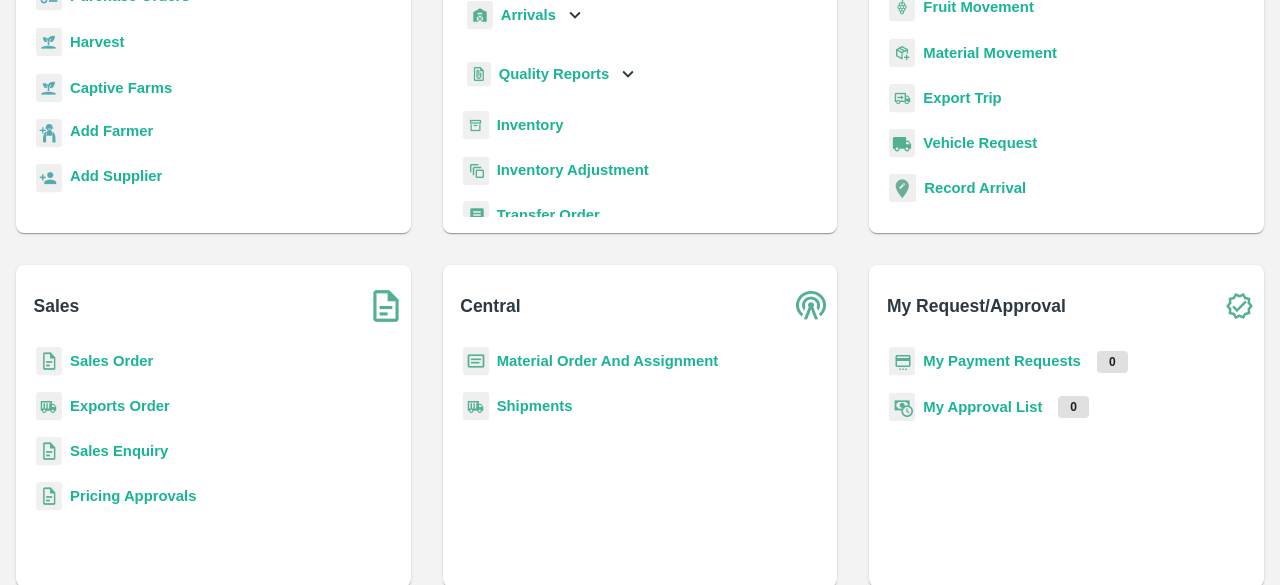 click on "Sales Order" at bounding box center [111, 361] 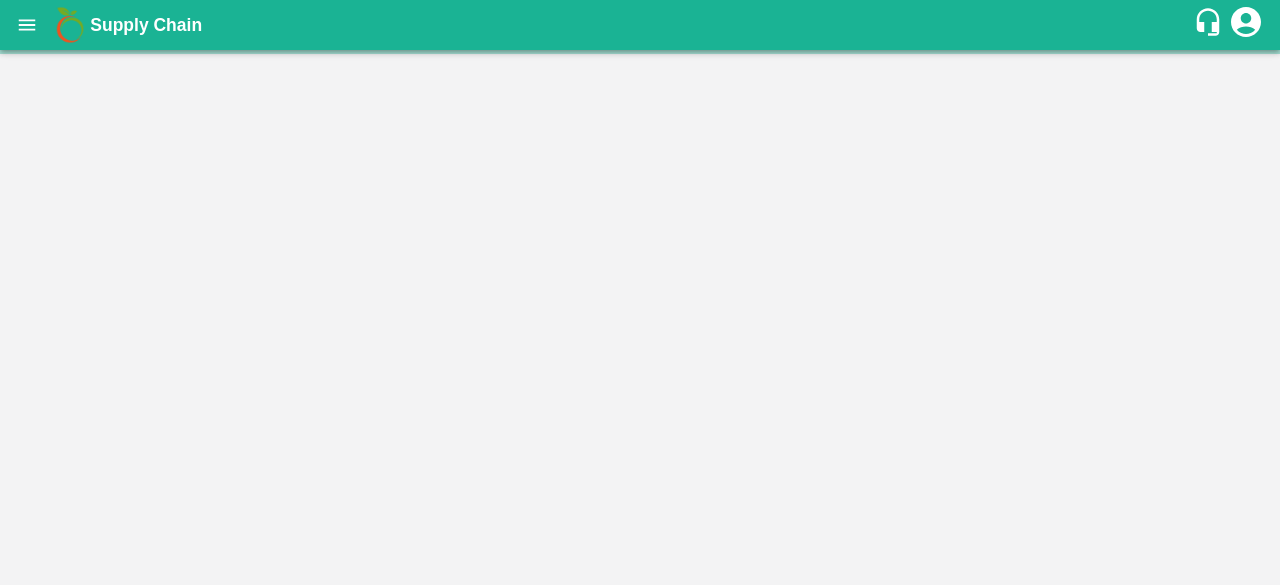 scroll, scrollTop: 0, scrollLeft: 0, axis: both 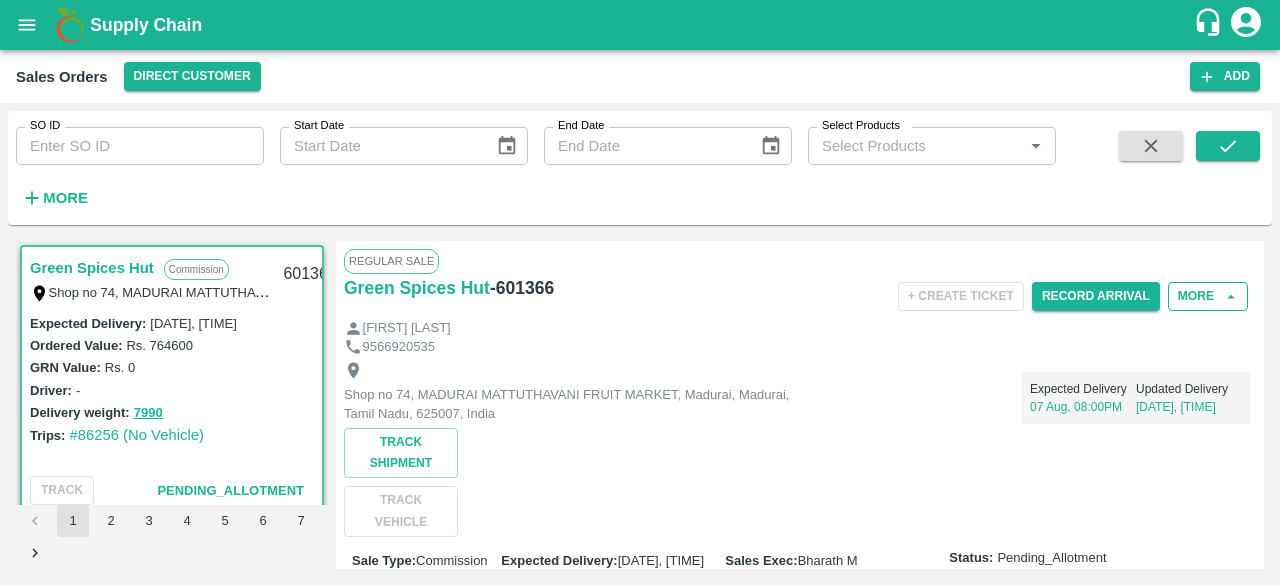 click on "More" at bounding box center [1208, 296] 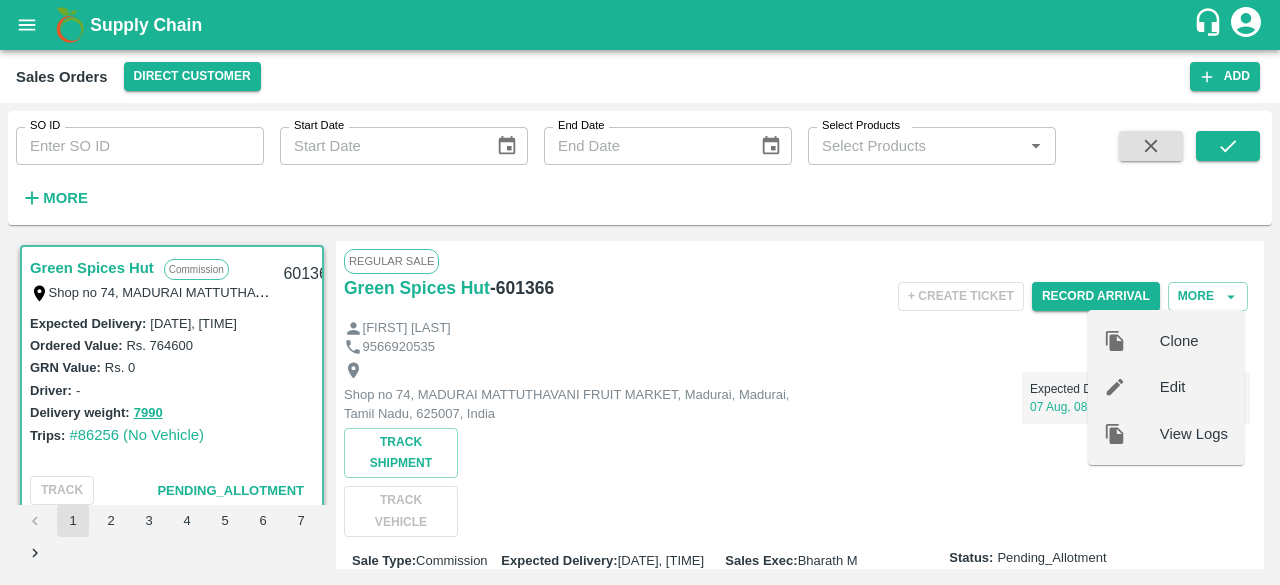 click on "Edit" at bounding box center (1194, 387) 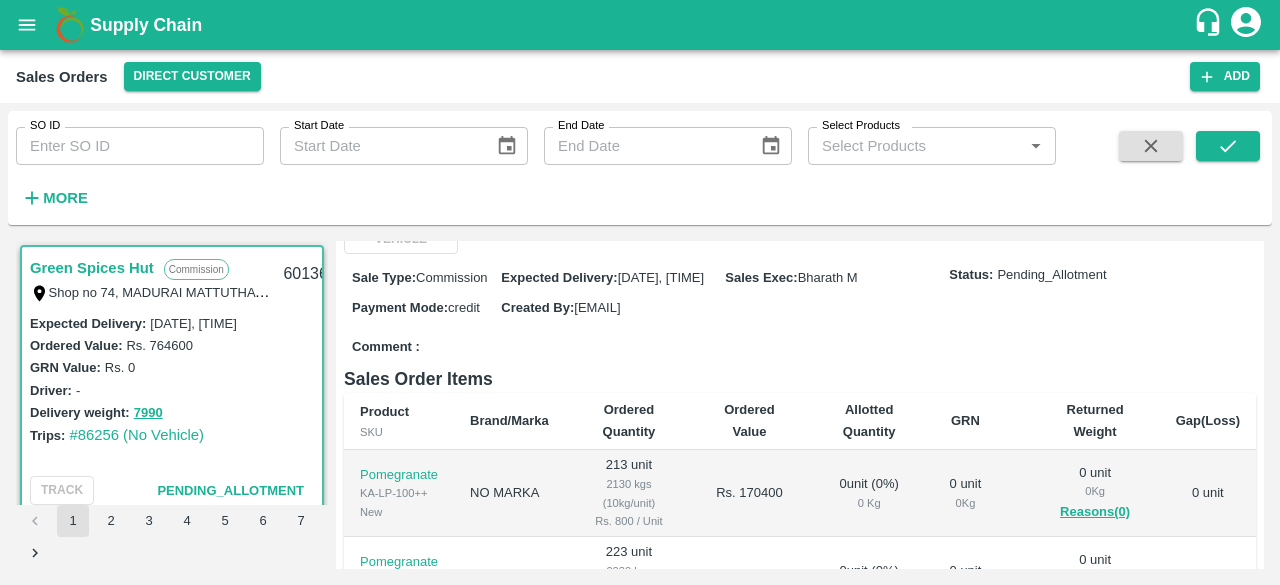 scroll, scrollTop: 284, scrollLeft: 0, axis: vertical 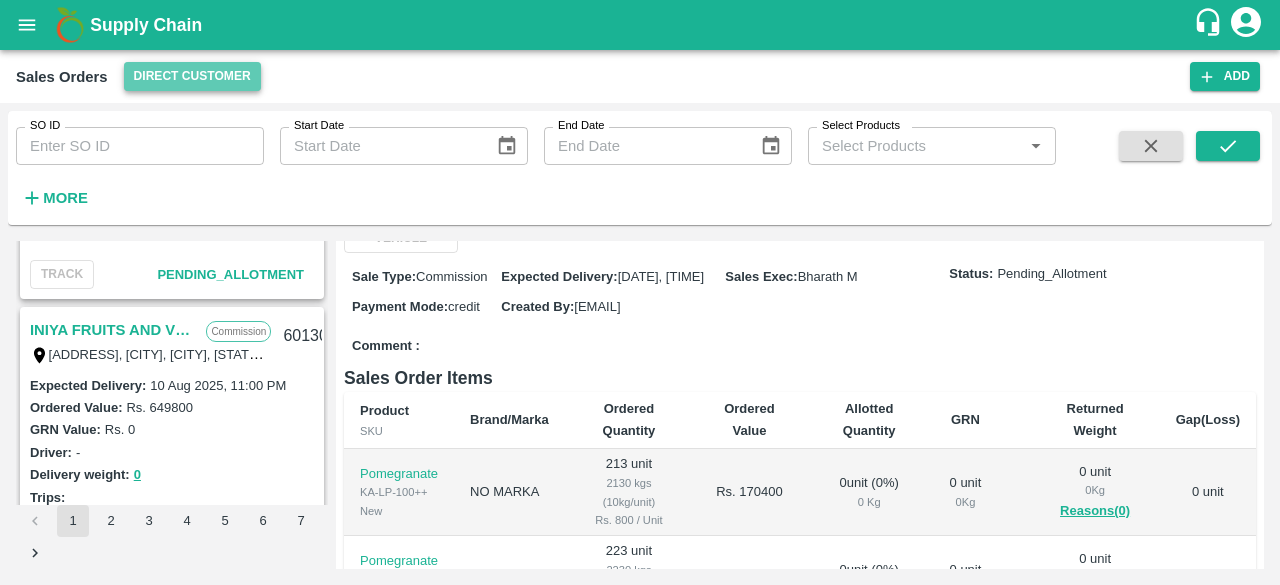 click on "Direct Customer" at bounding box center (192, 76) 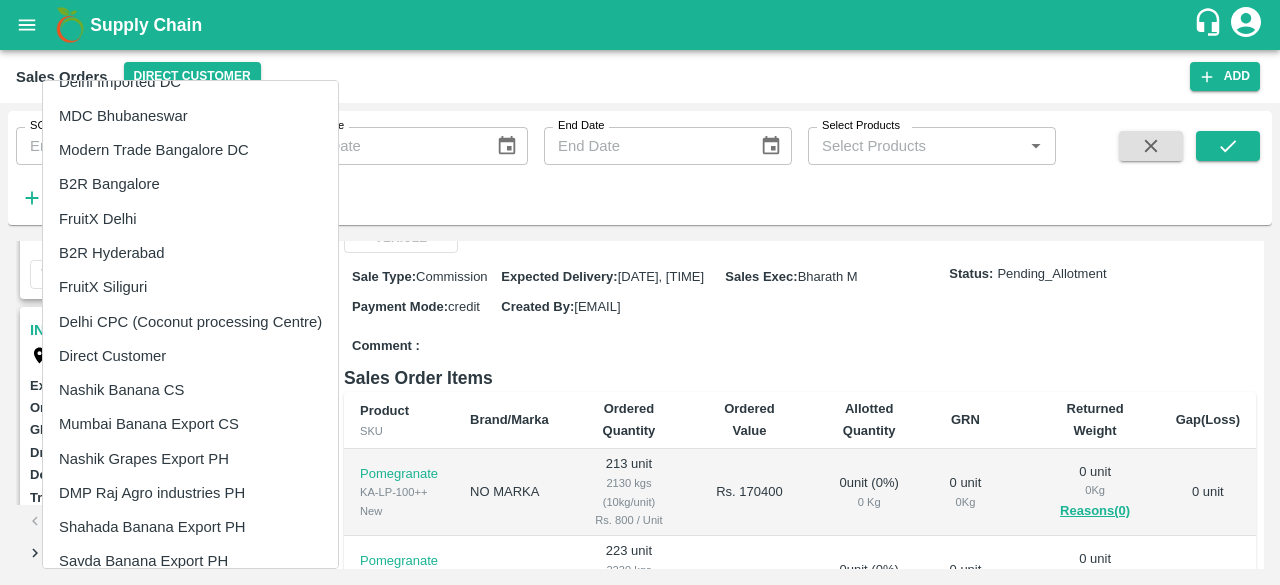 scroll, scrollTop: 350, scrollLeft: 0, axis: vertical 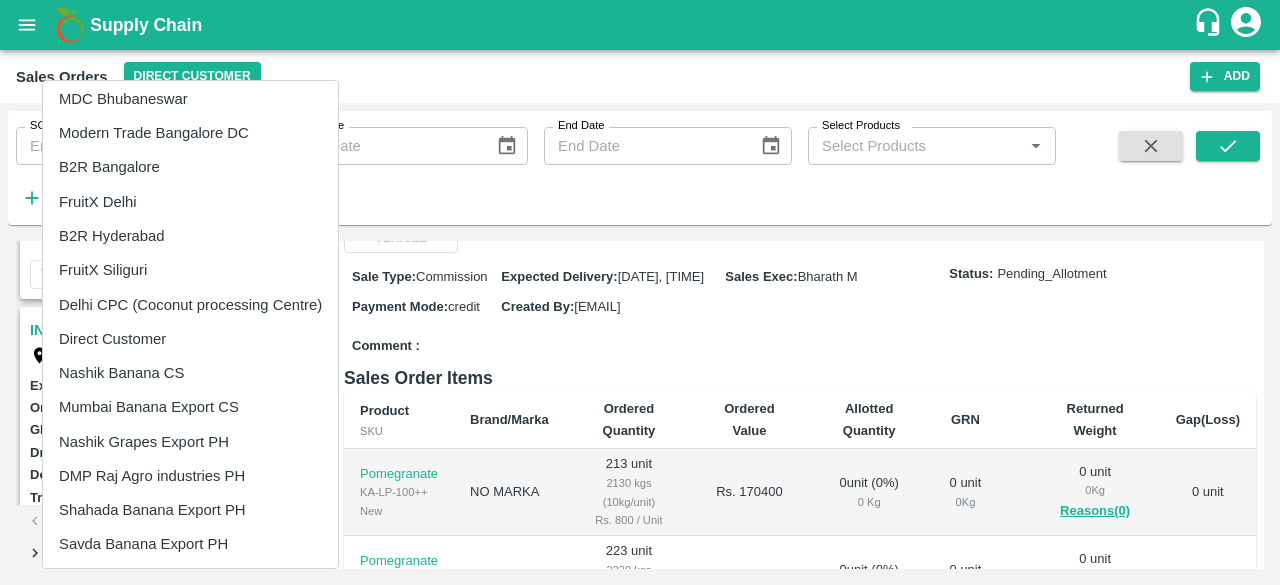 click on "Nashik Grapes Export PH" at bounding box center [190, 442] 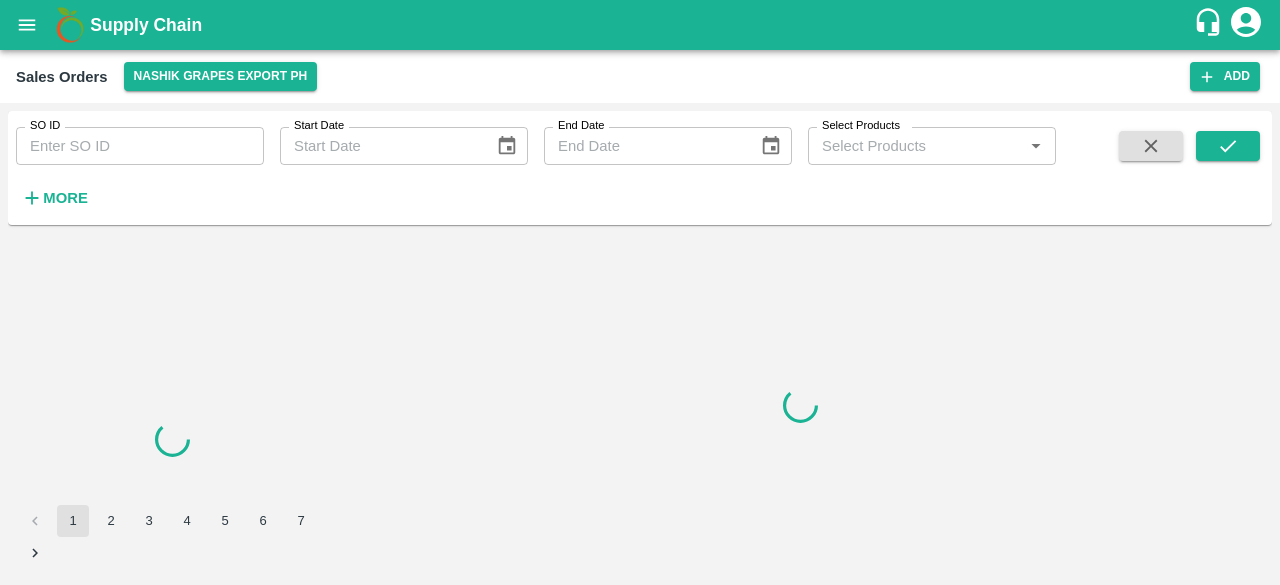 scroll, scrollTop: 0, scrollLeft: 0, axis: both 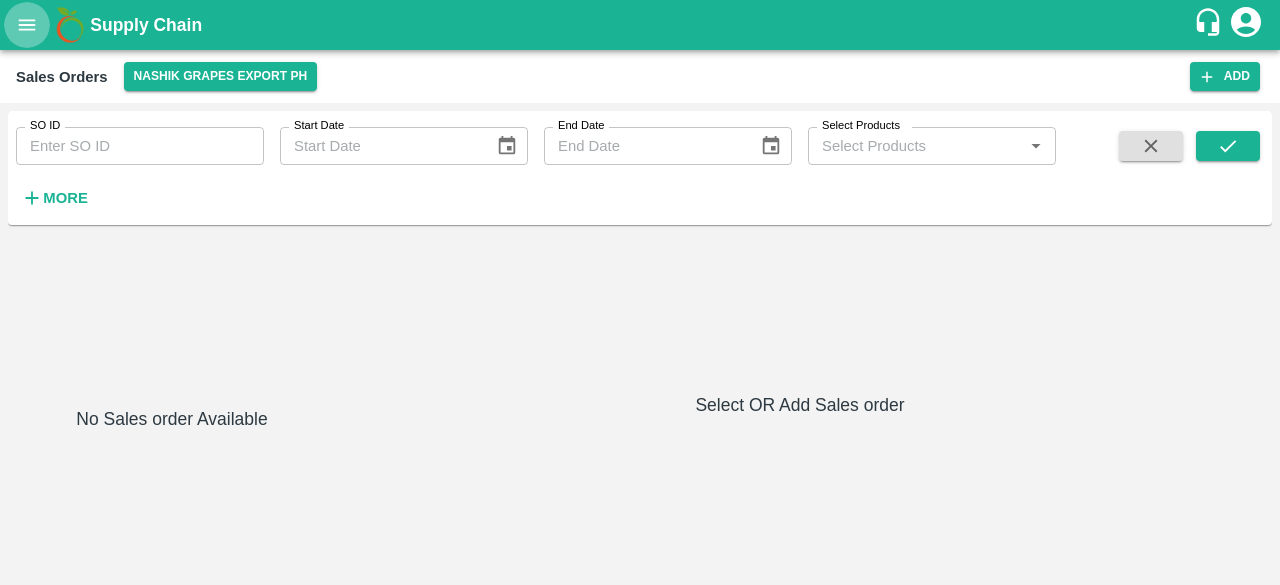 click 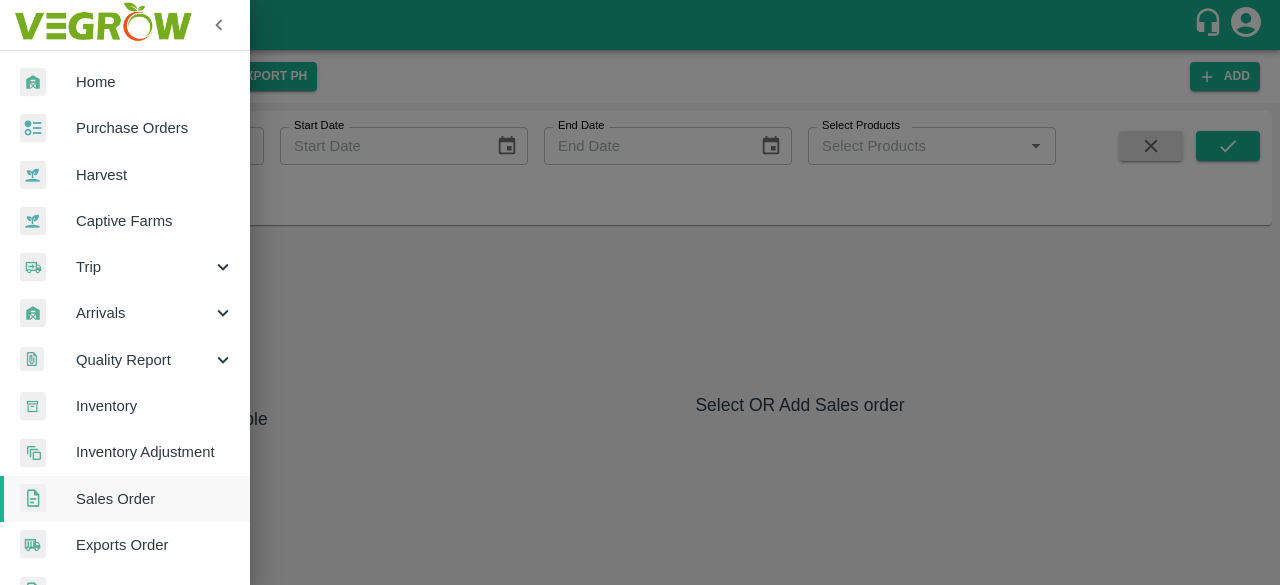 click on "Home" at bounding box center (155, 82) 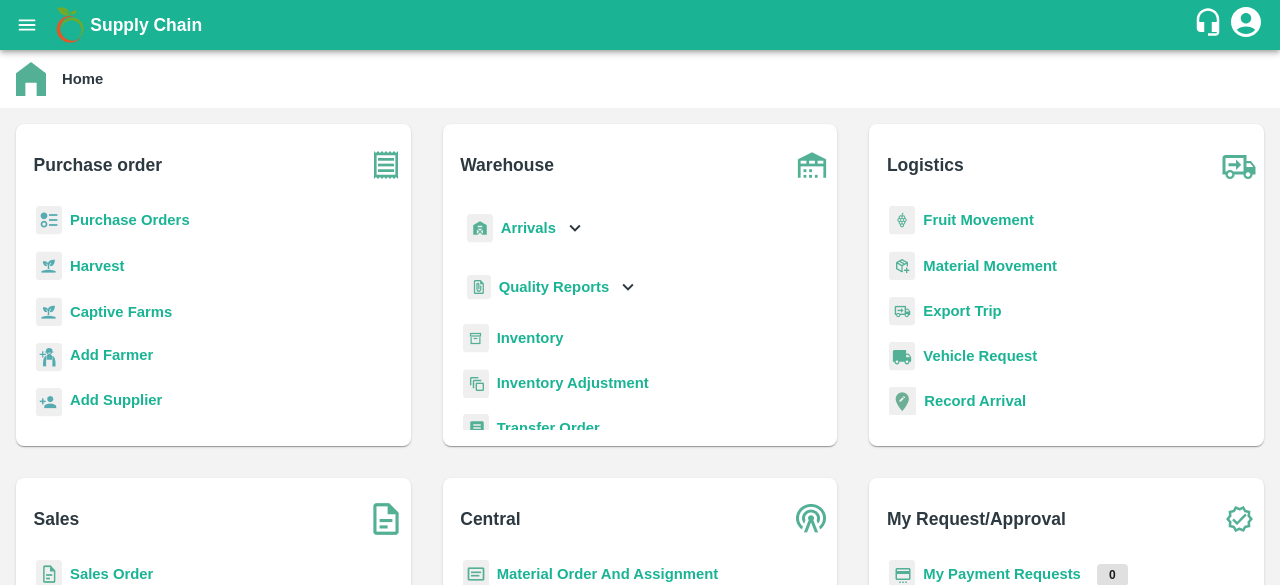 click on "Arrivals" at bounding box center [525, 228] 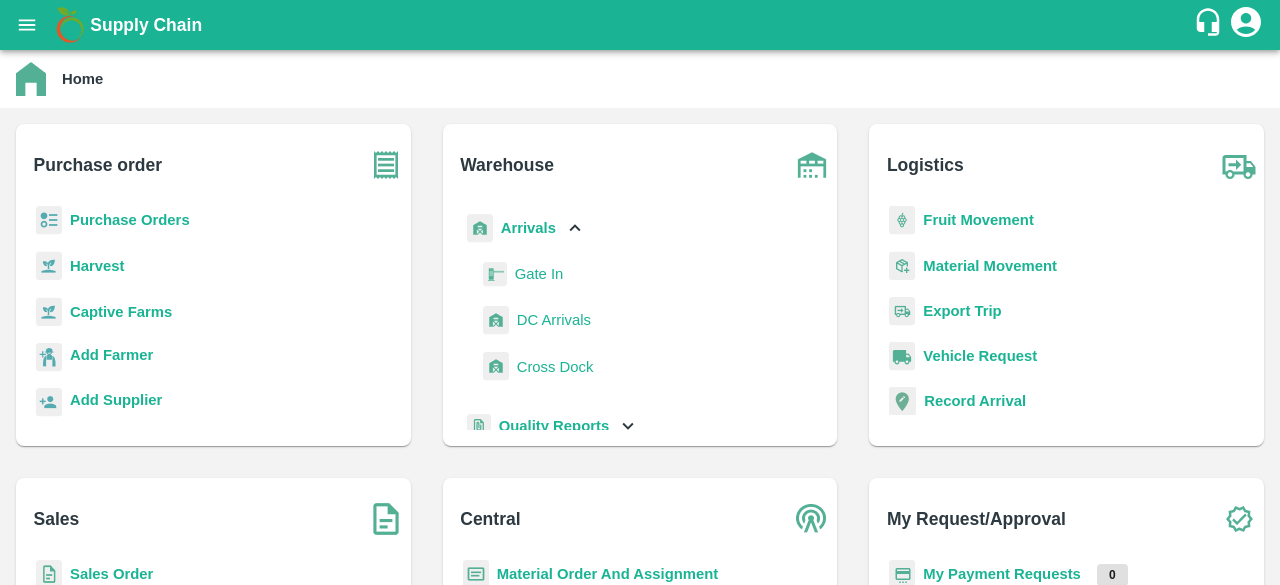 click on "DC Arrivals" at bounding box center (554, 320) 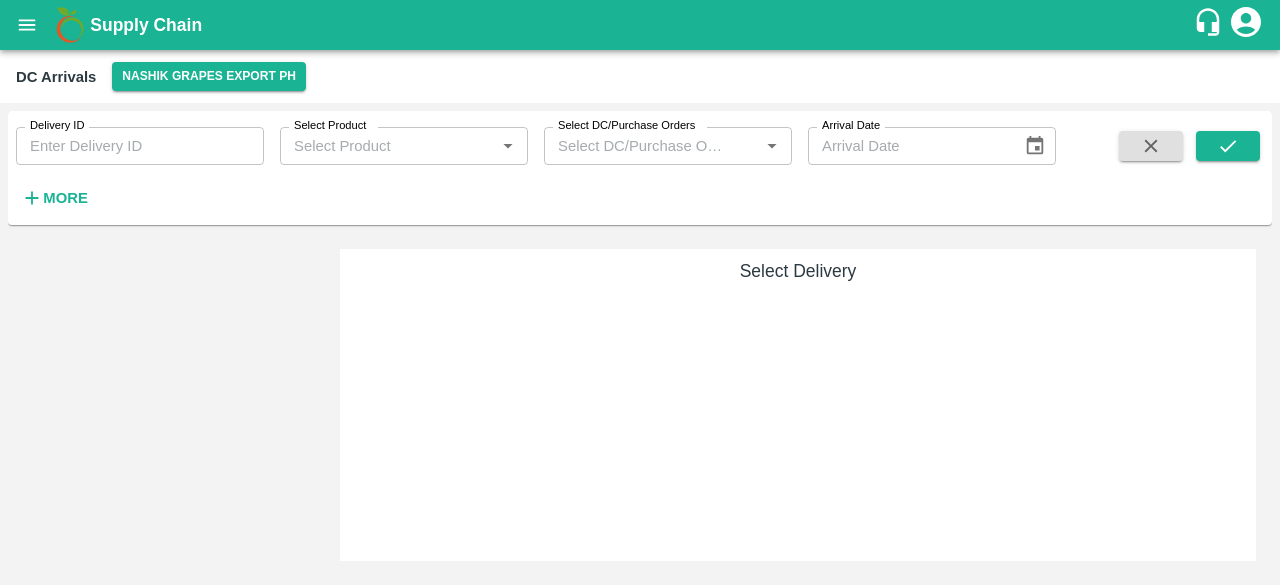click on "Select Delivery" at bounding box center [798, 405] 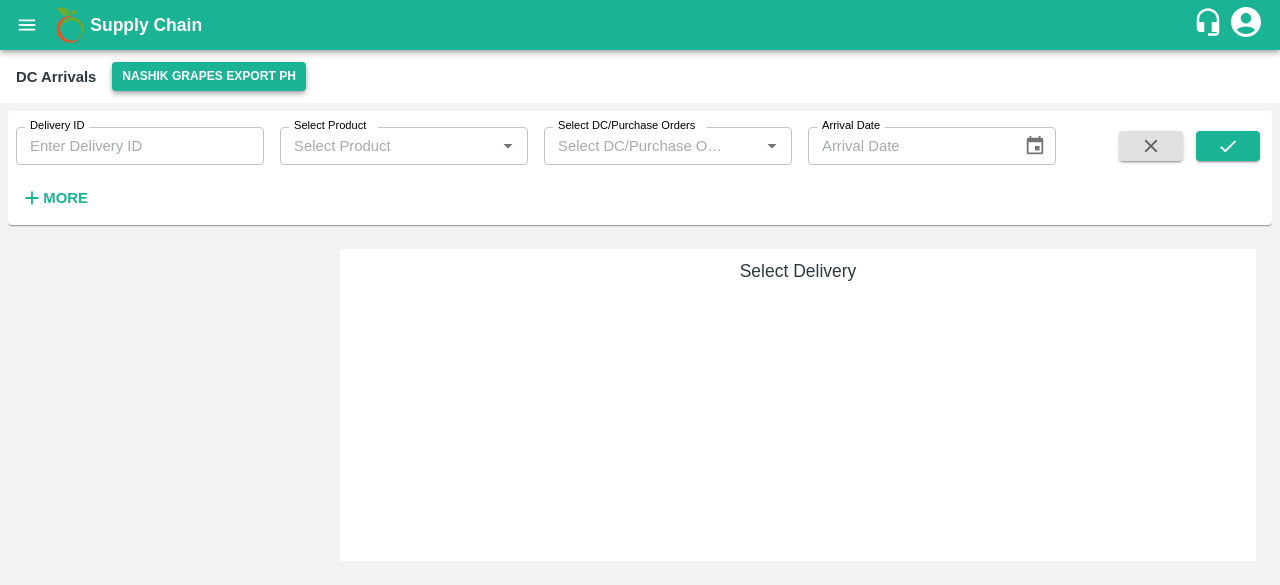 click on "Nashik Grapes Export PH" at bounding box center [209, 76] 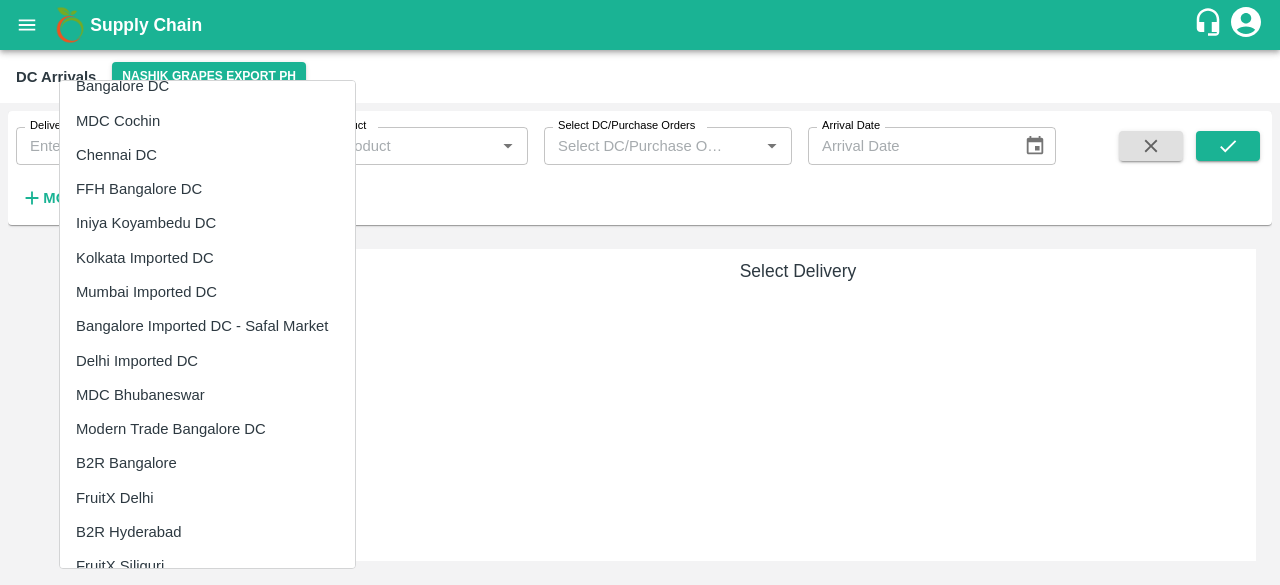 scroll, scrollTop: 0, scrollLeft: 0, axis: both 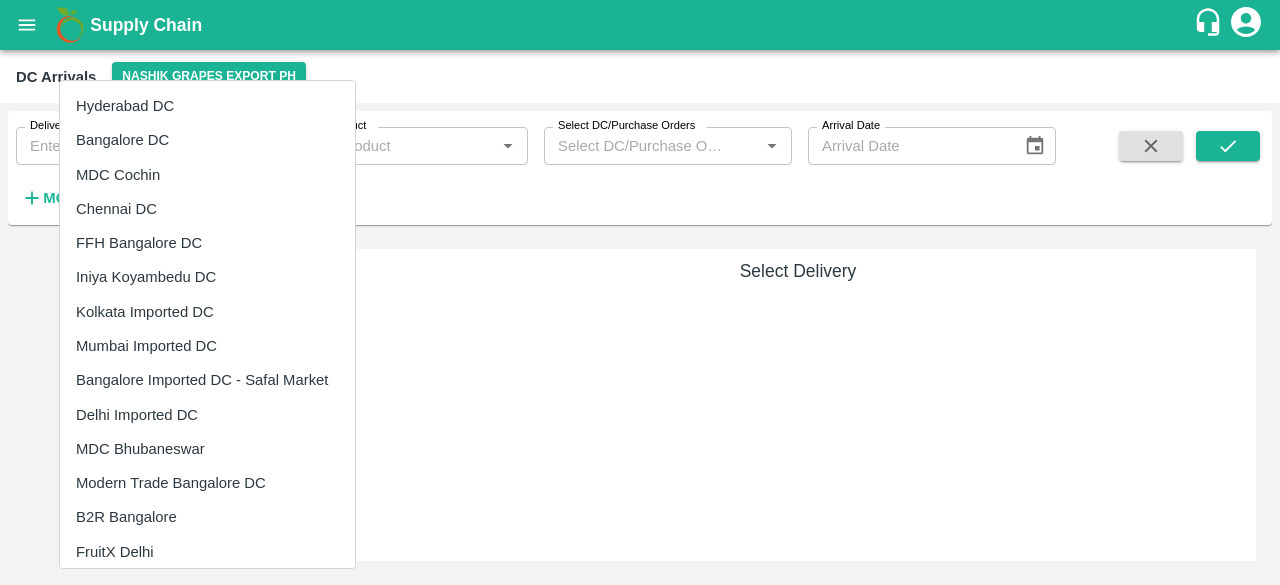 click at bounding box center [640, 292] 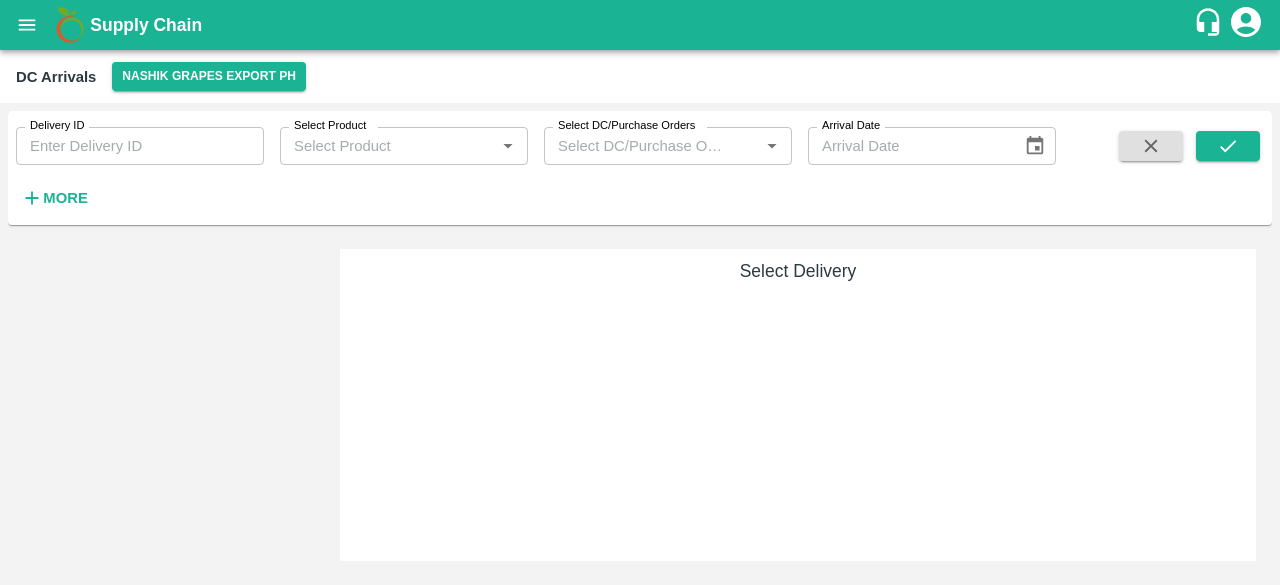 click 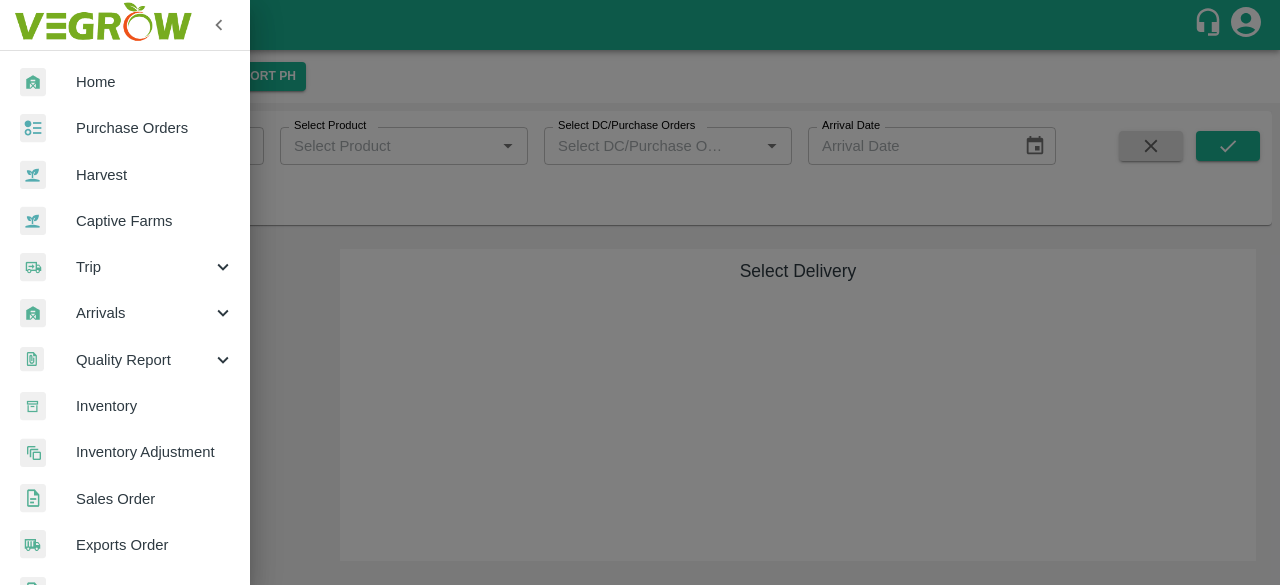 click at bounding box center (640, 292) 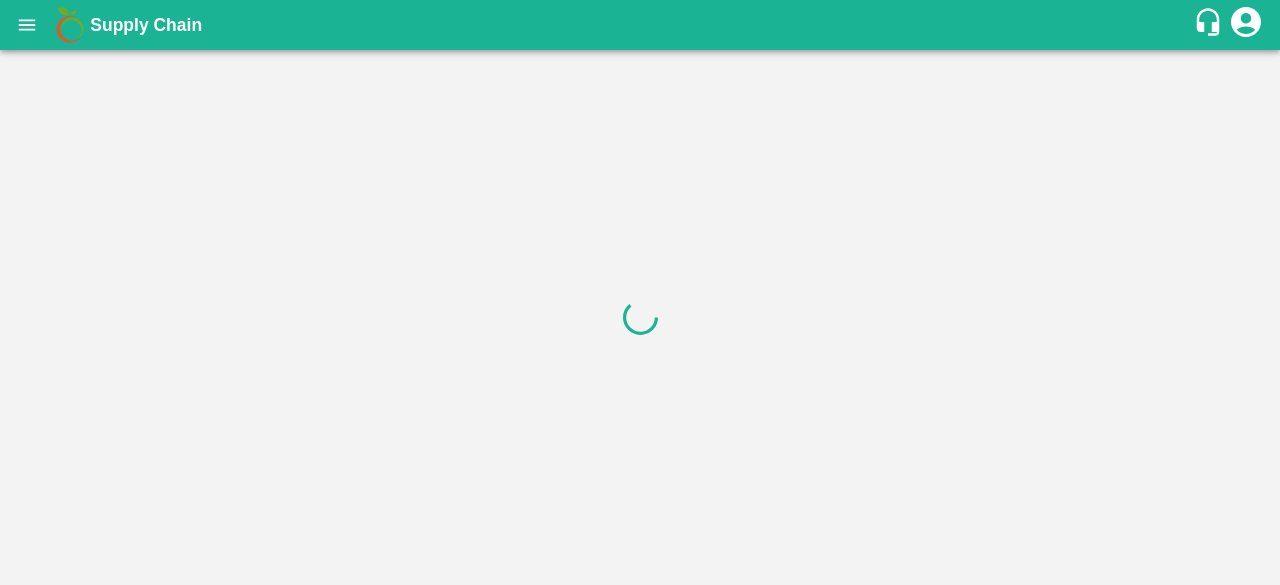 scroll, scrollTop: 0, scrollLeft: 0, axis: both 